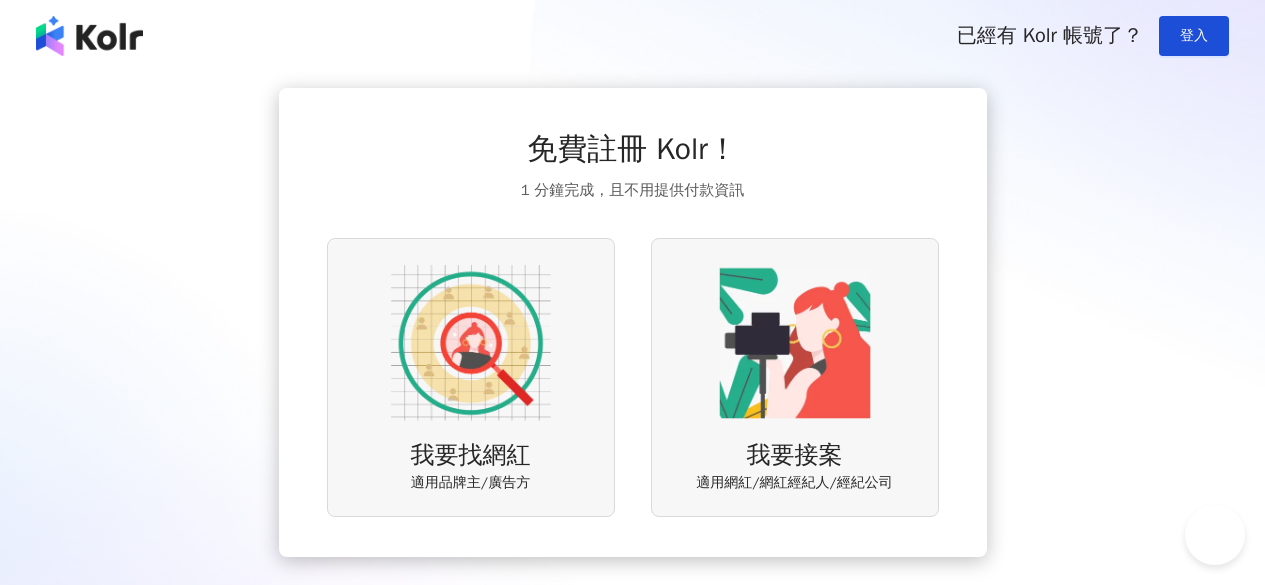 scroll, scrollTop: 0, scrollLeft: 0, axis: both 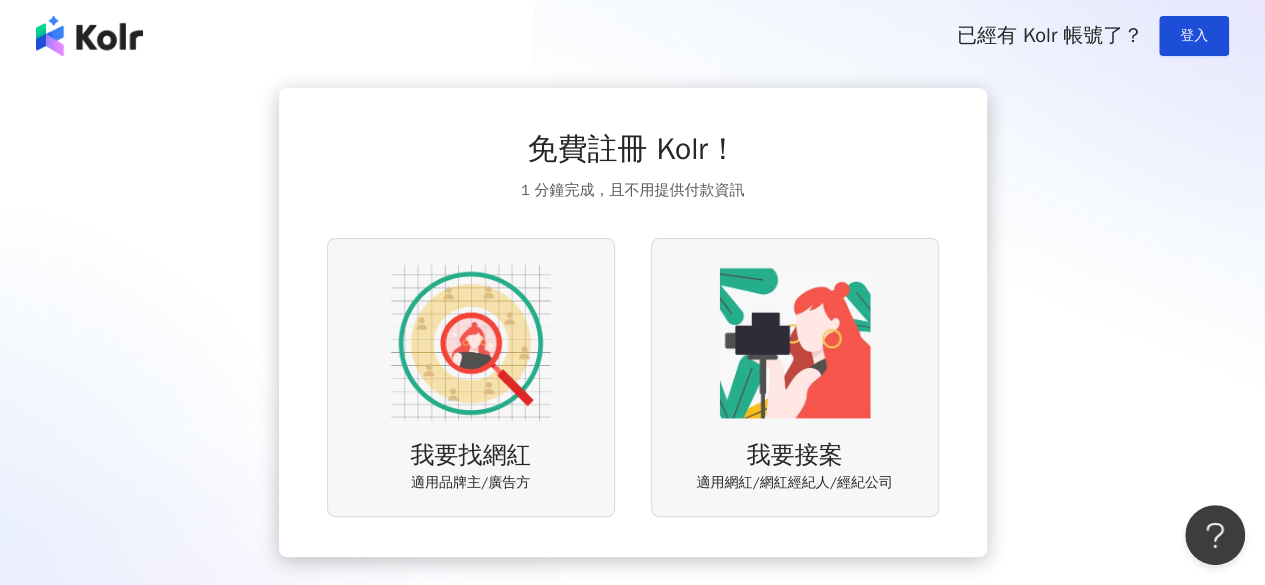 click at bounding box center (471, 343) 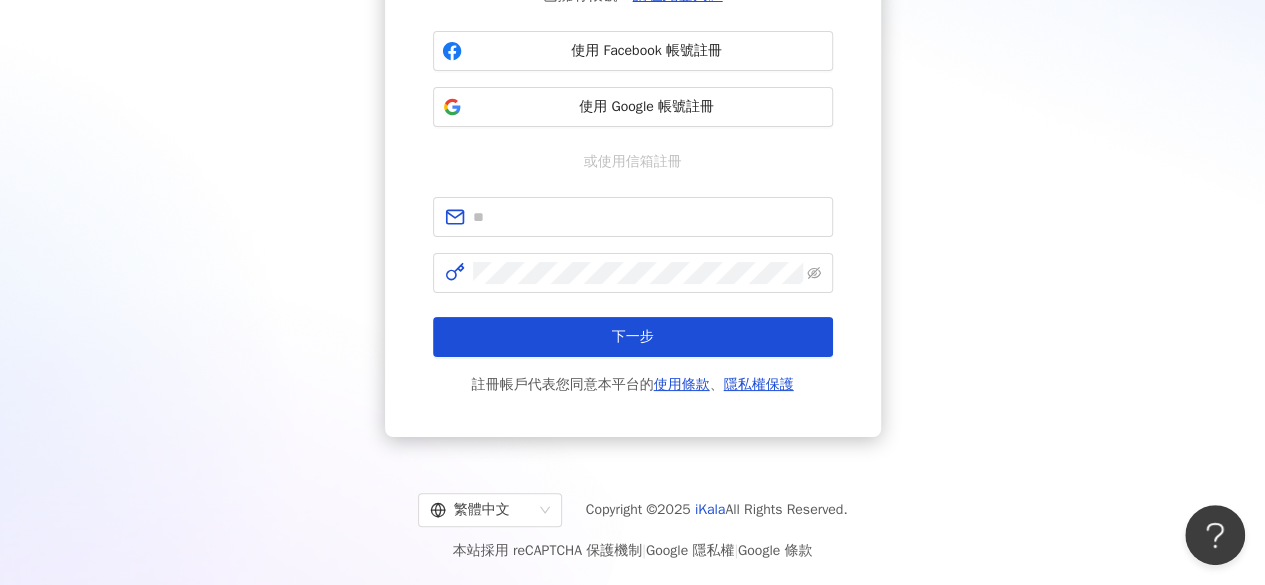 scroll, scrollTop: 0, scrollLeft: 0, axis: both 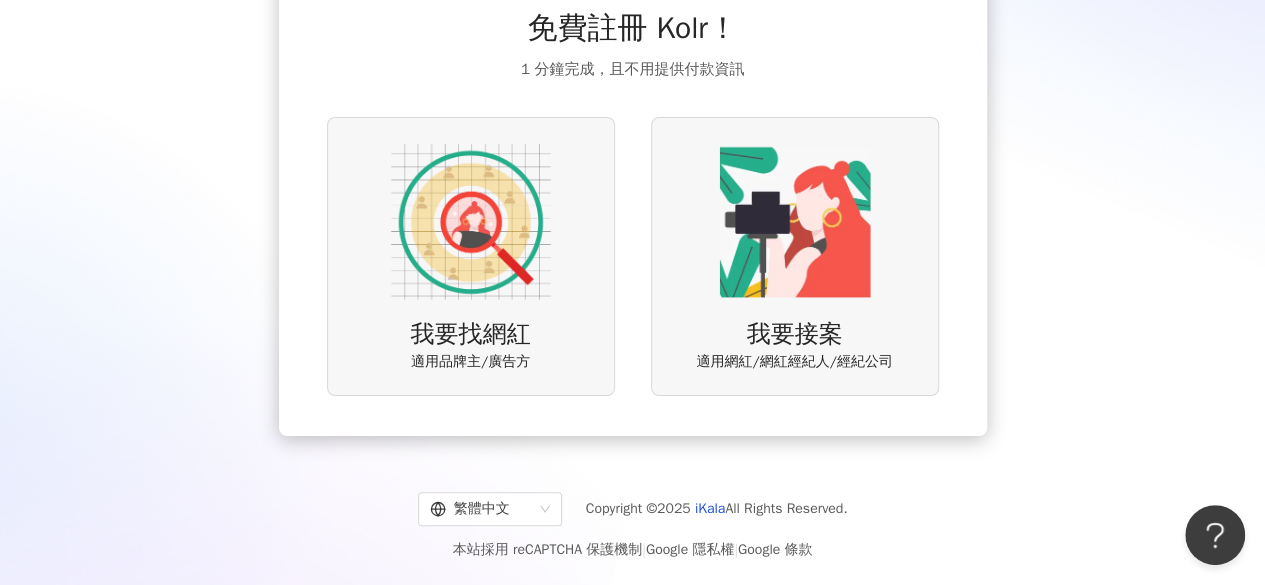 click at bounding box center [471, 222] 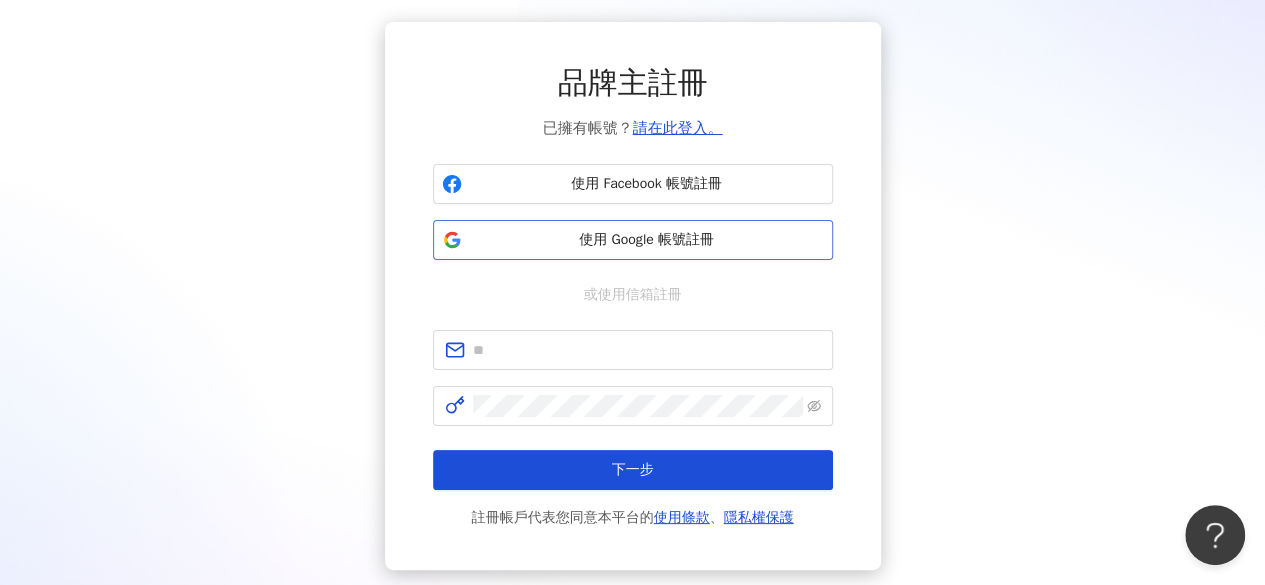scroll, scrollTop: 0, scrollLeft: 0, axis: both 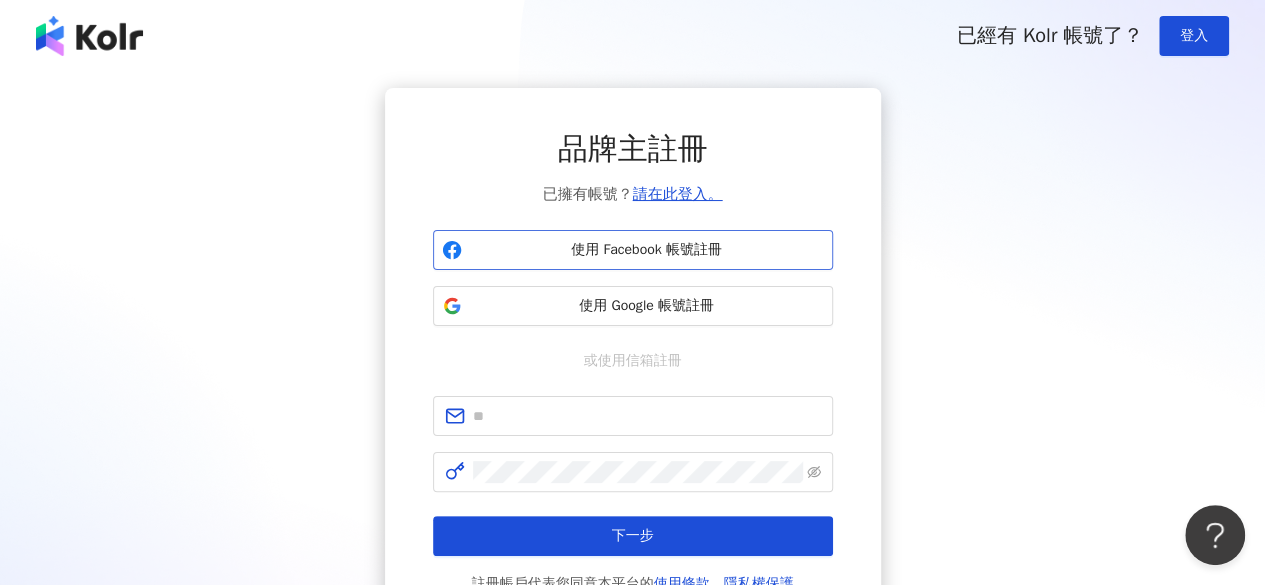 click on "使用 Facebook 帳號註冊" at bounding box center (647, 250) 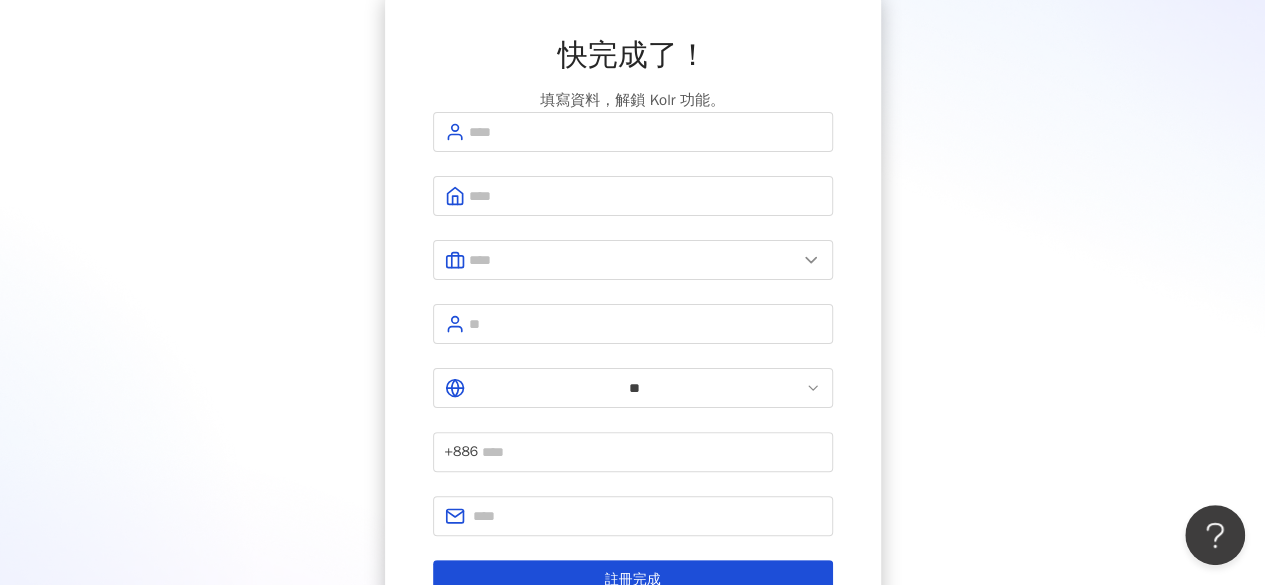 scroll, scrollTop: 0, scrollLeft: 0, axis: both 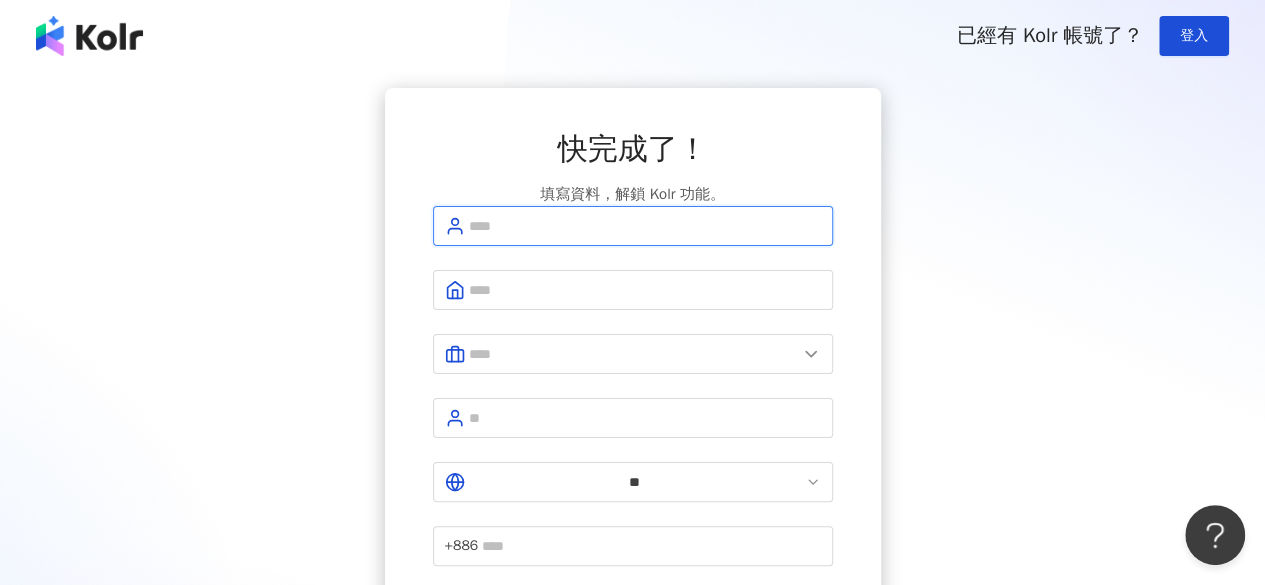 click at bounding box center (645, 226) 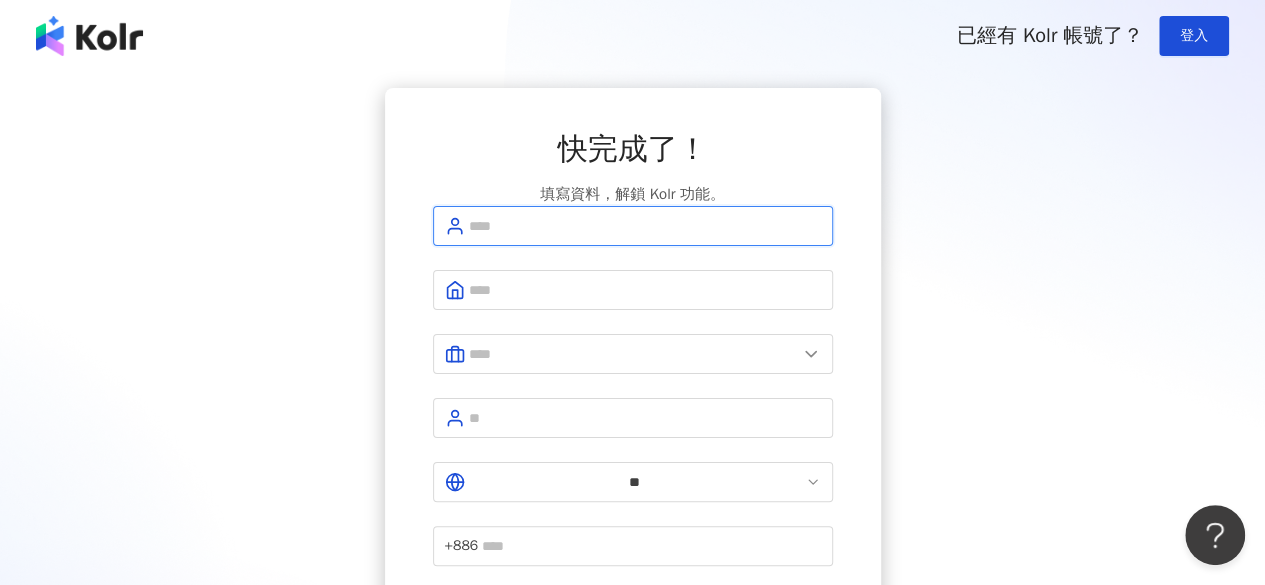 click at bounding box center (645, 226) 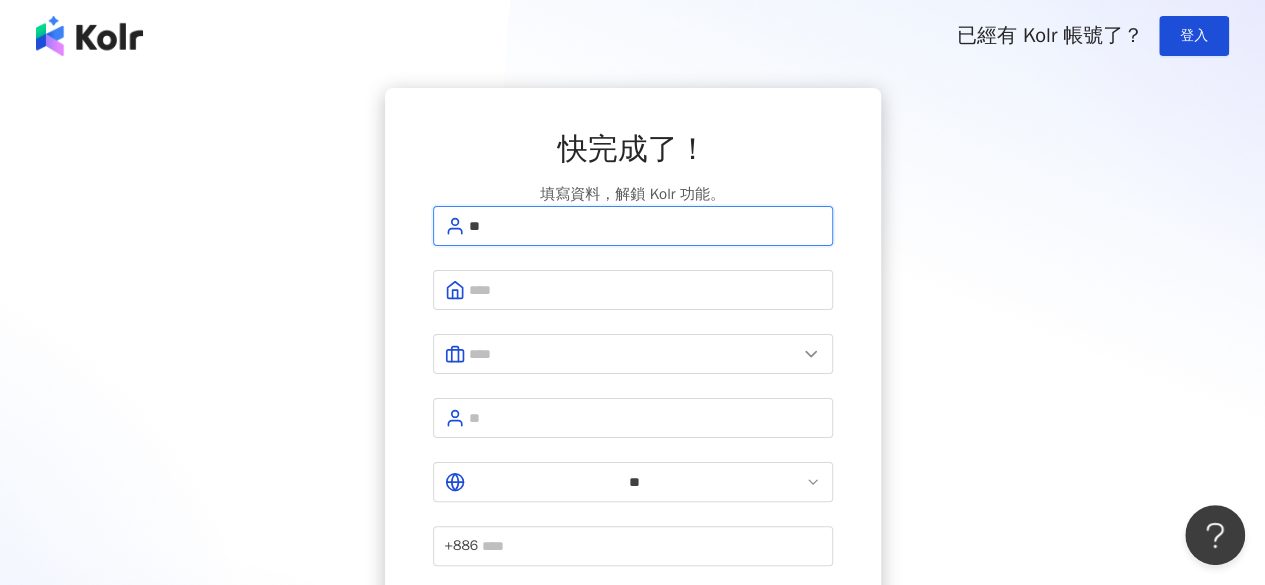 type on "*" 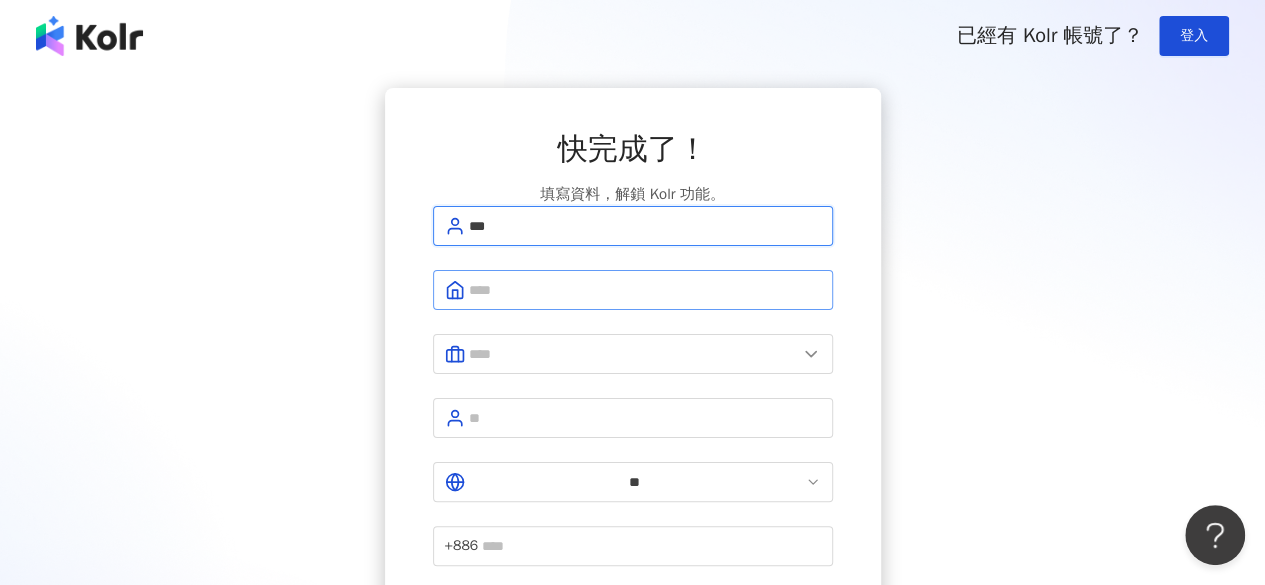 type on "***" 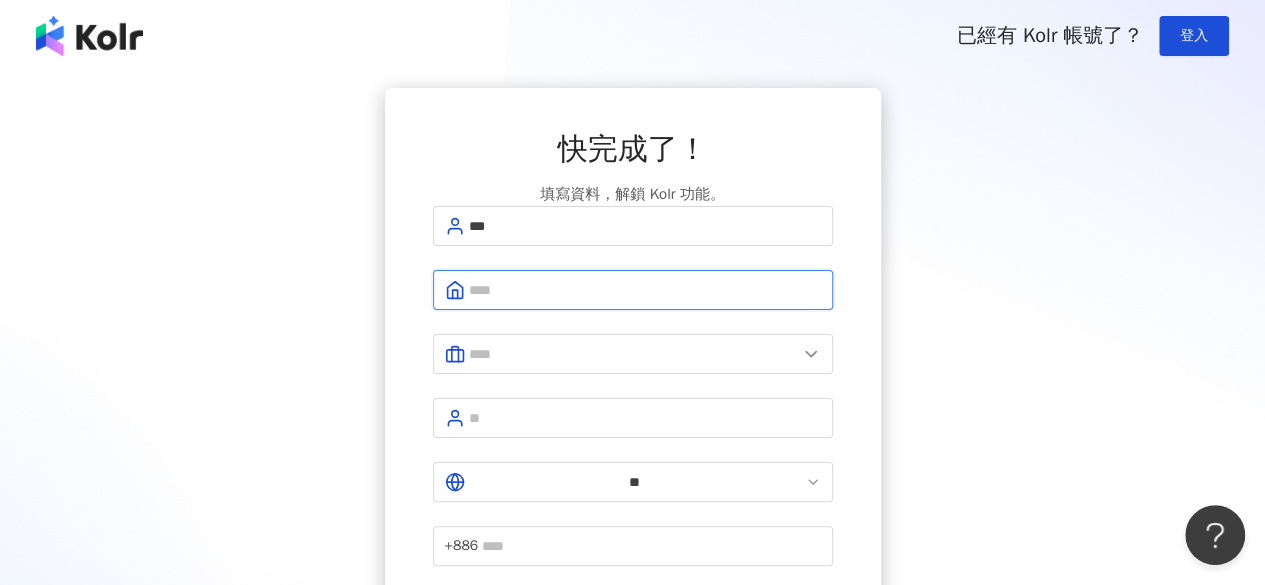 click at bounding box center (645, 290) 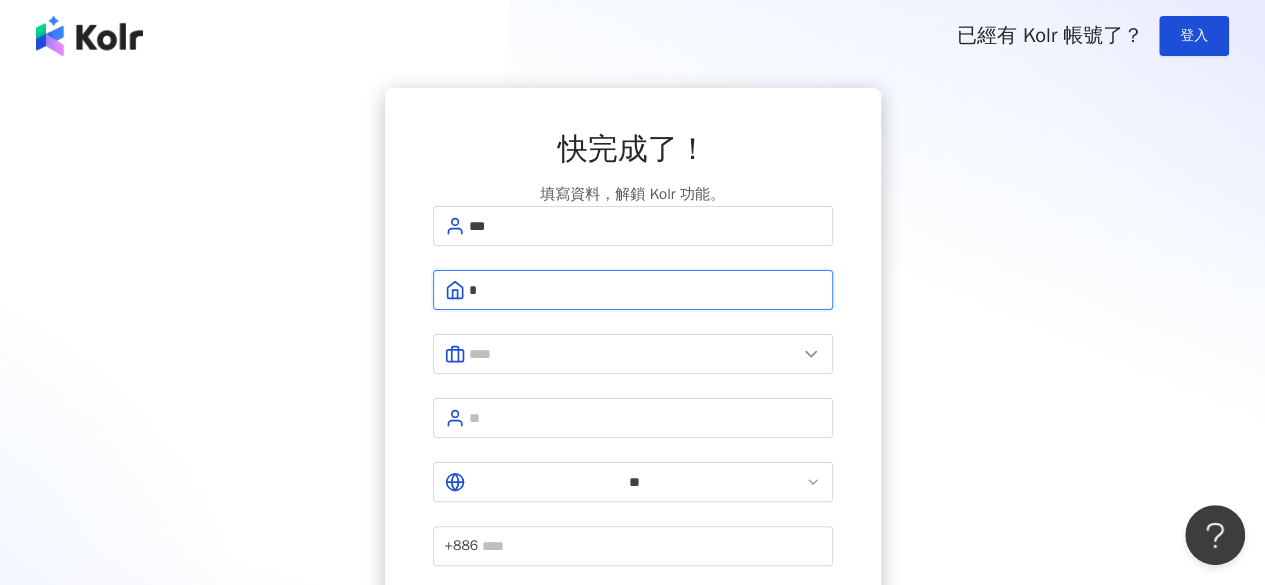 type on "*" 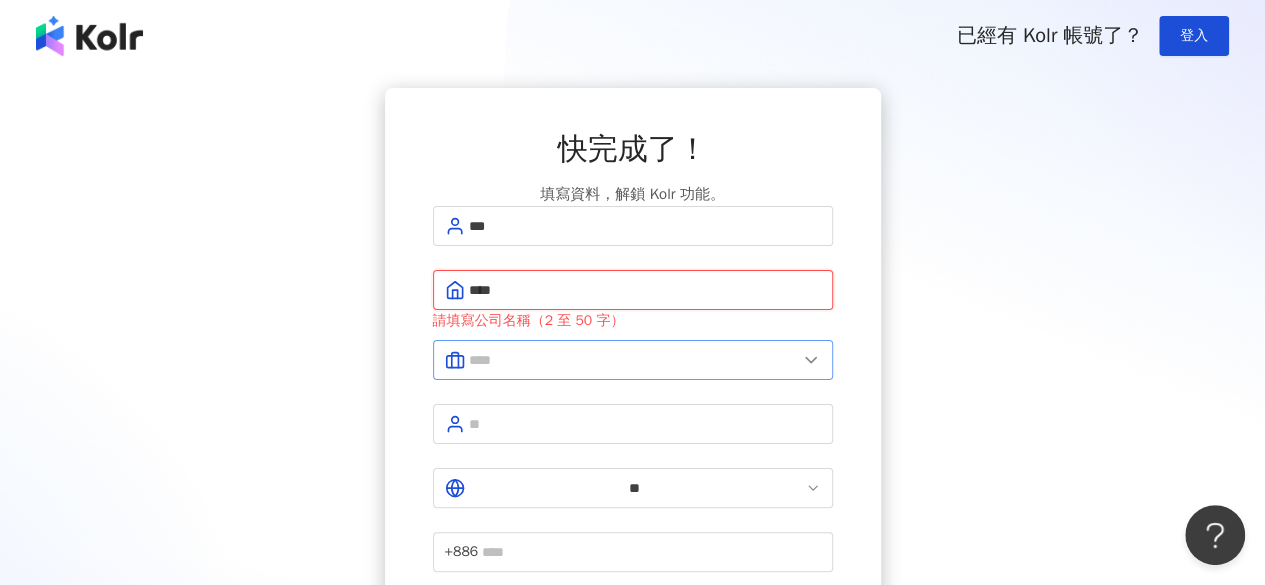 type on "****" 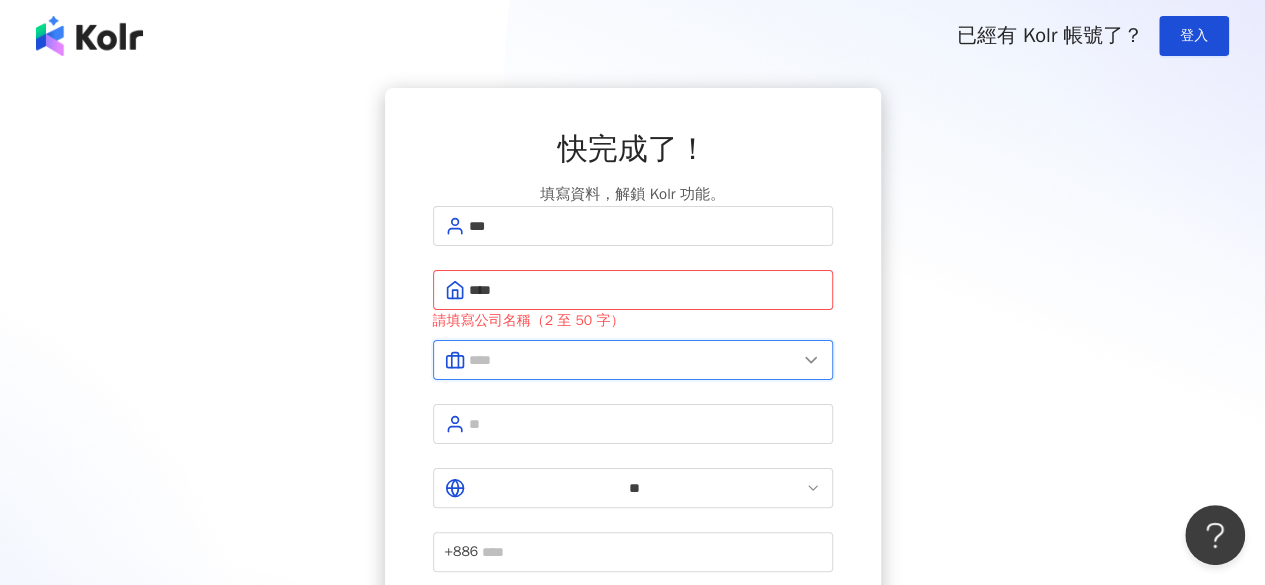 click at bounding box center (633, 360) 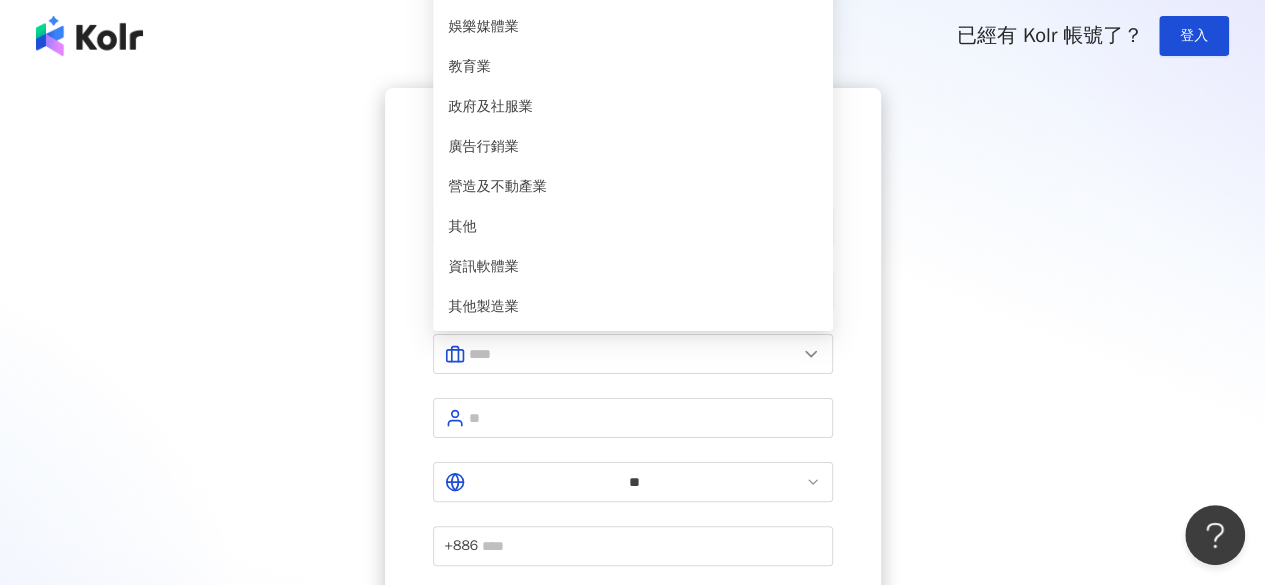 click on "醫療生技及保健業" at bounding box center (633, -333) 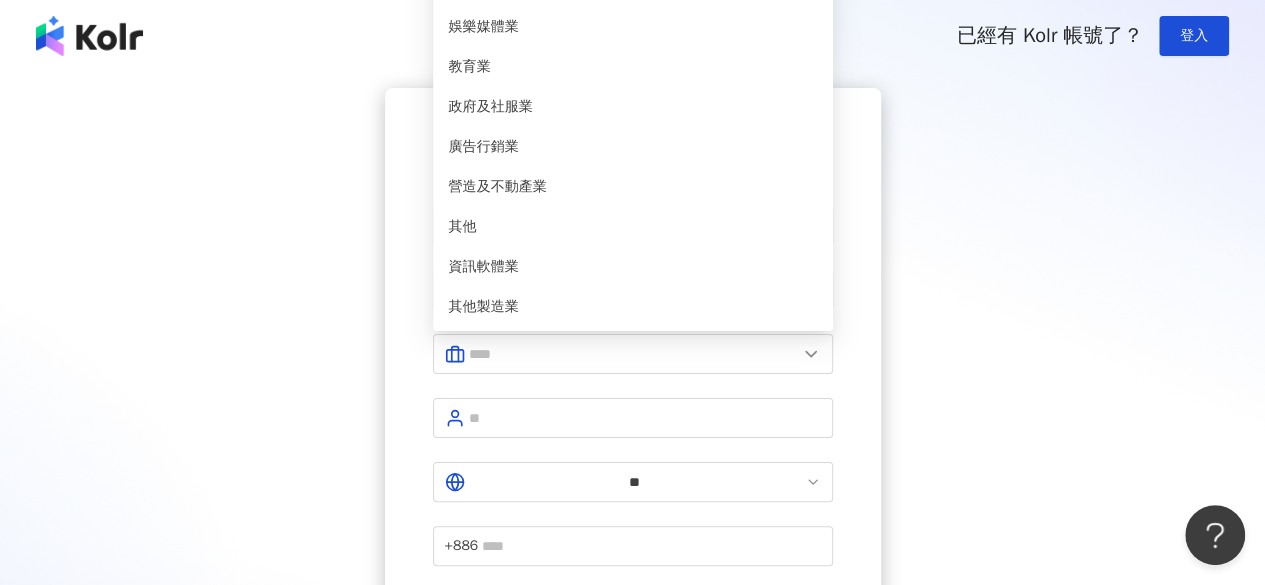 type on "********" 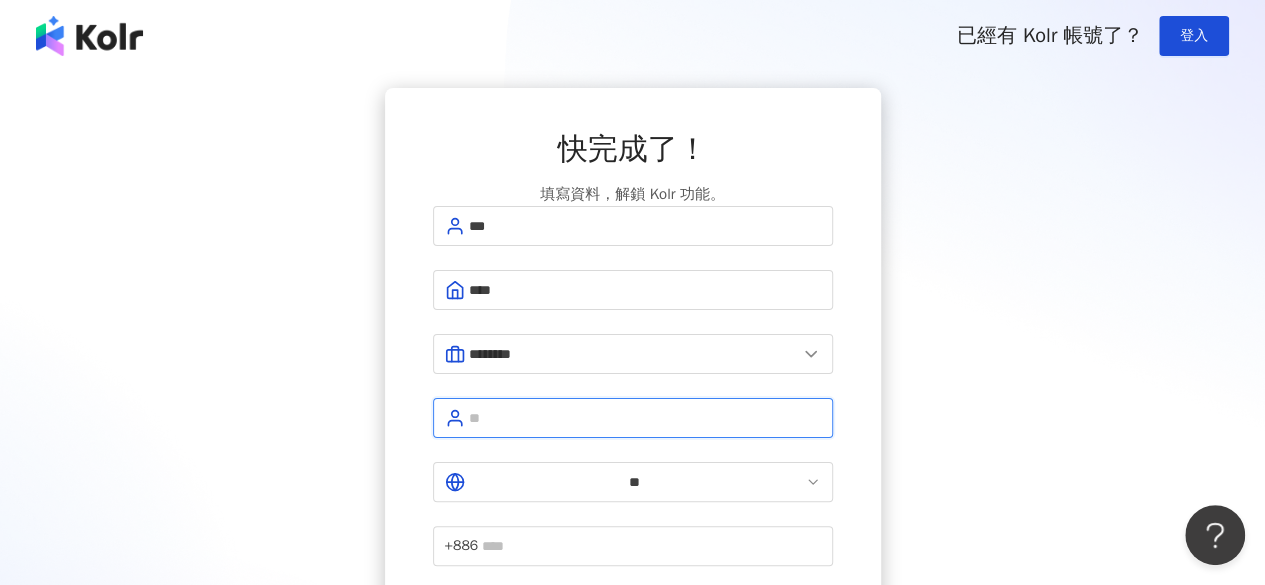 click at bounding box center (645, 418) 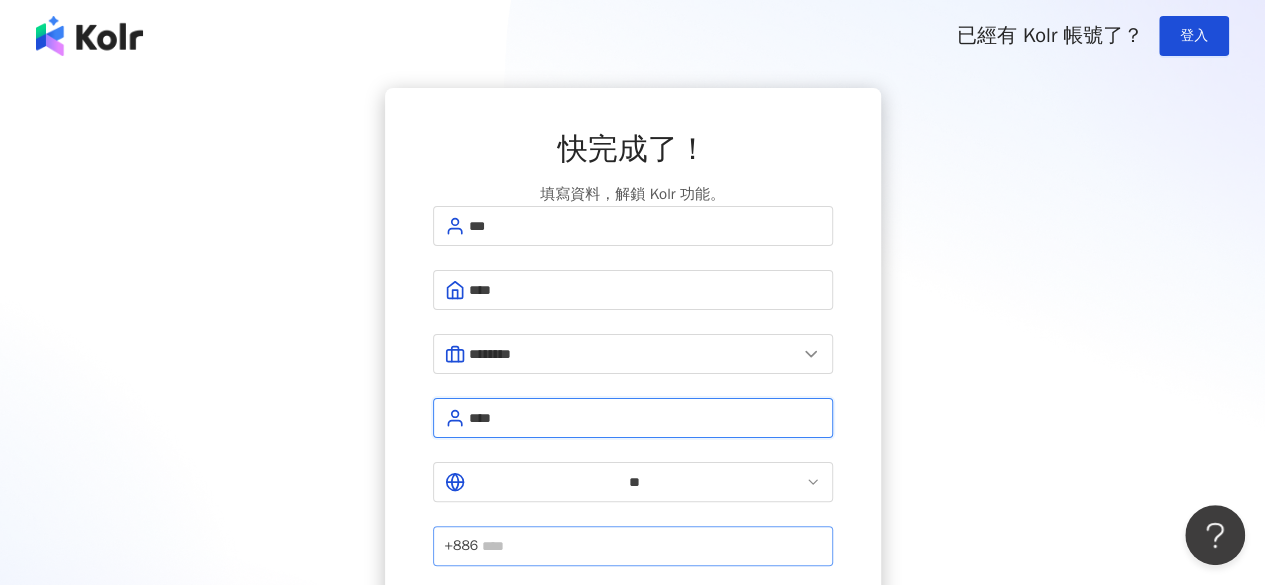 type on "****" 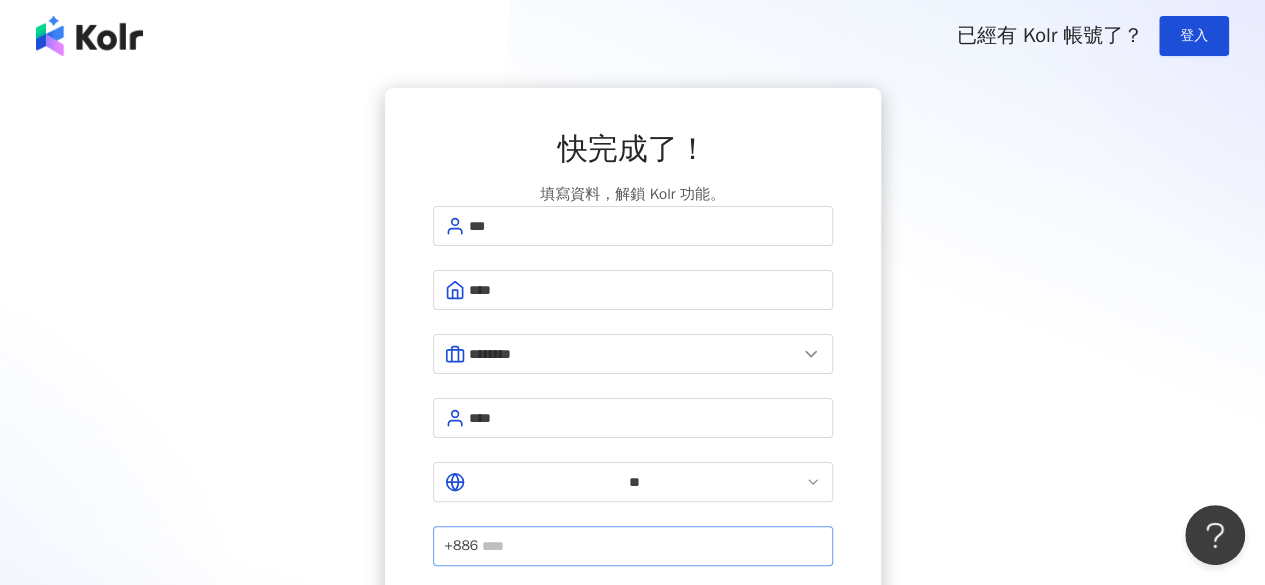 click on "+886" at bounding box center (633, 546) 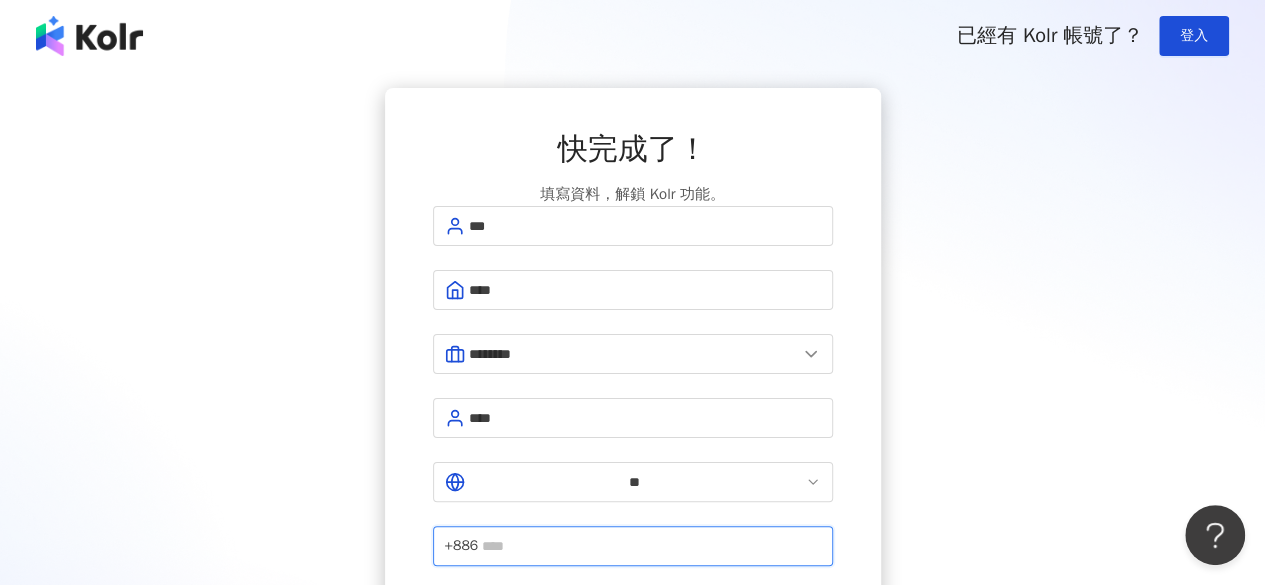 click at bounding box center [651, 546] 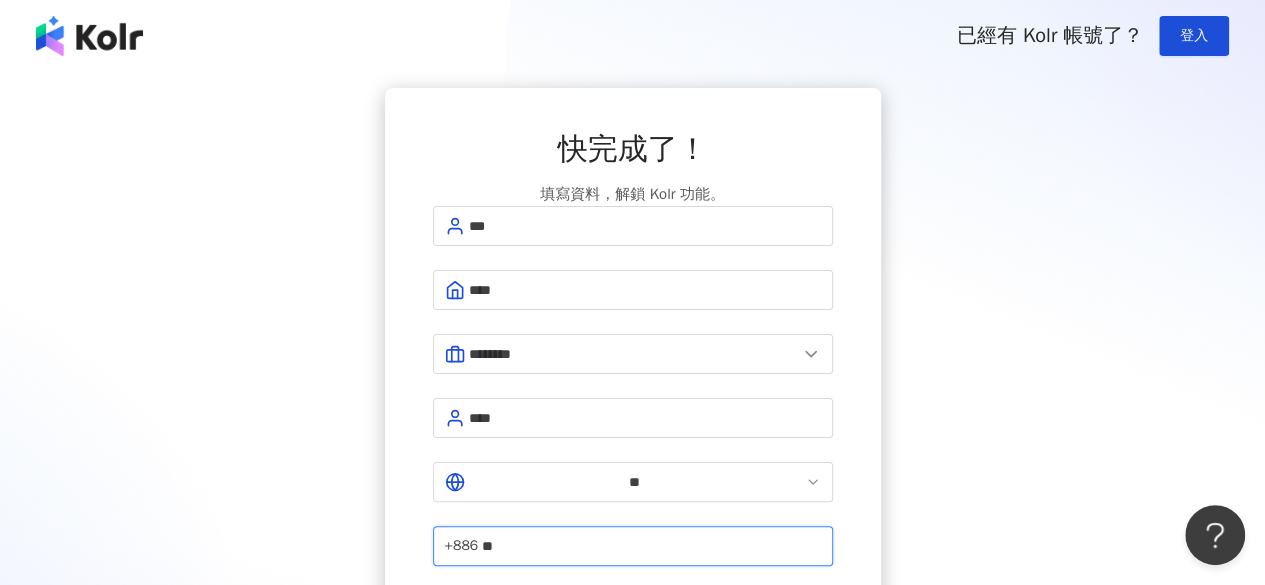 type on "*" 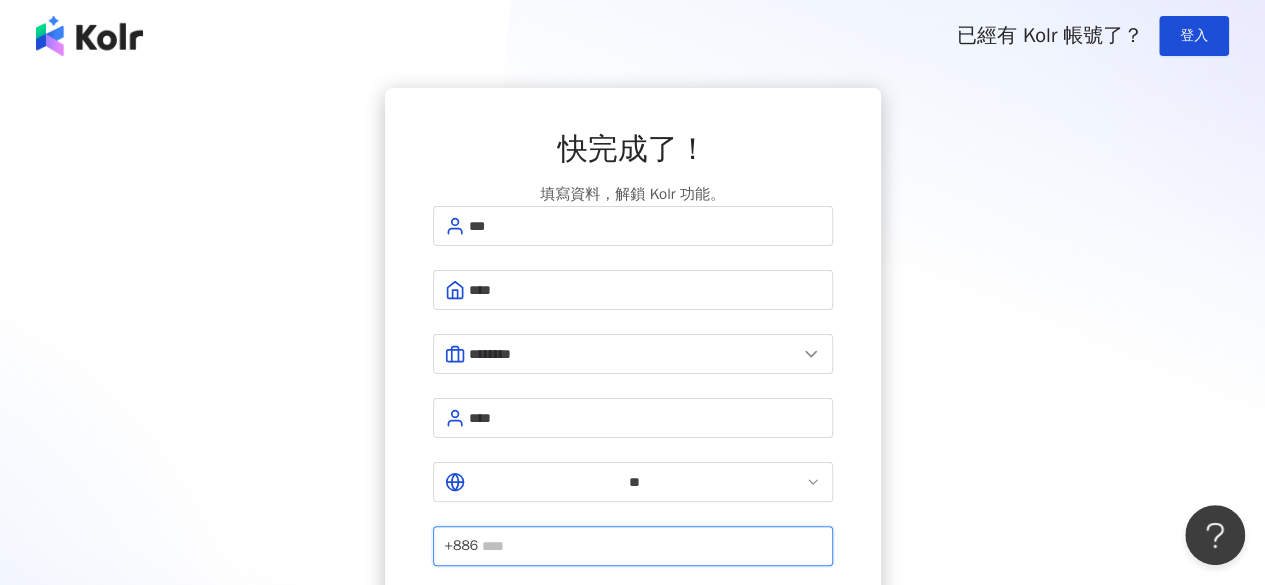 click at bounding box center (651, 546) 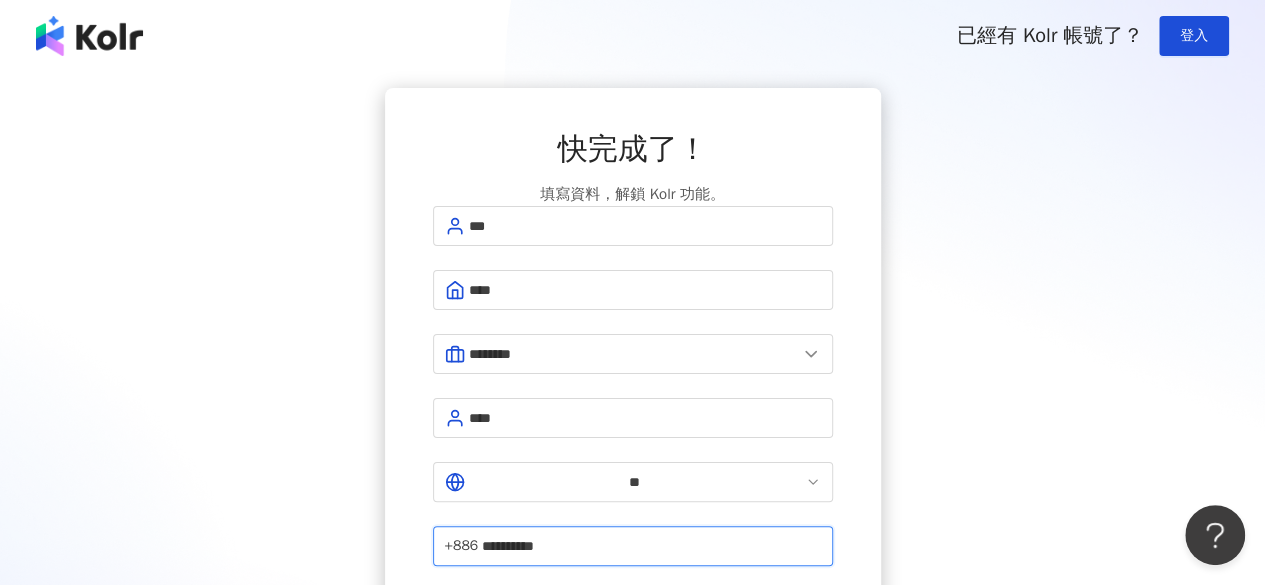type on "**********" 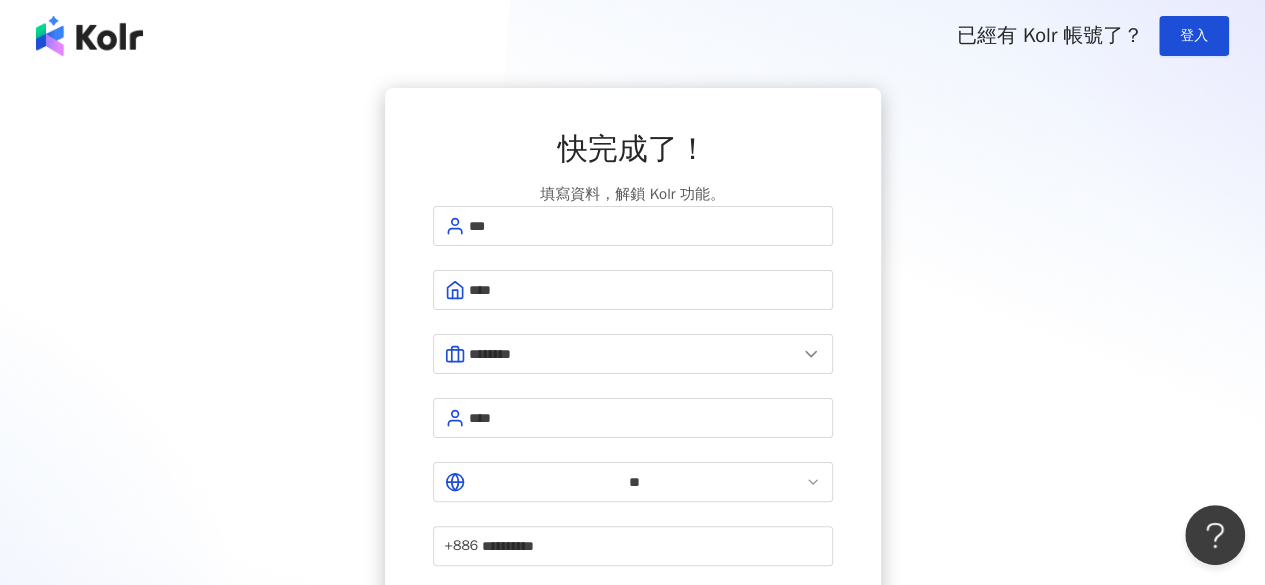 drag, startPoint x: 632, startPoint y: 537, endPoint x: 656, endPoint y: 527, distance: 26 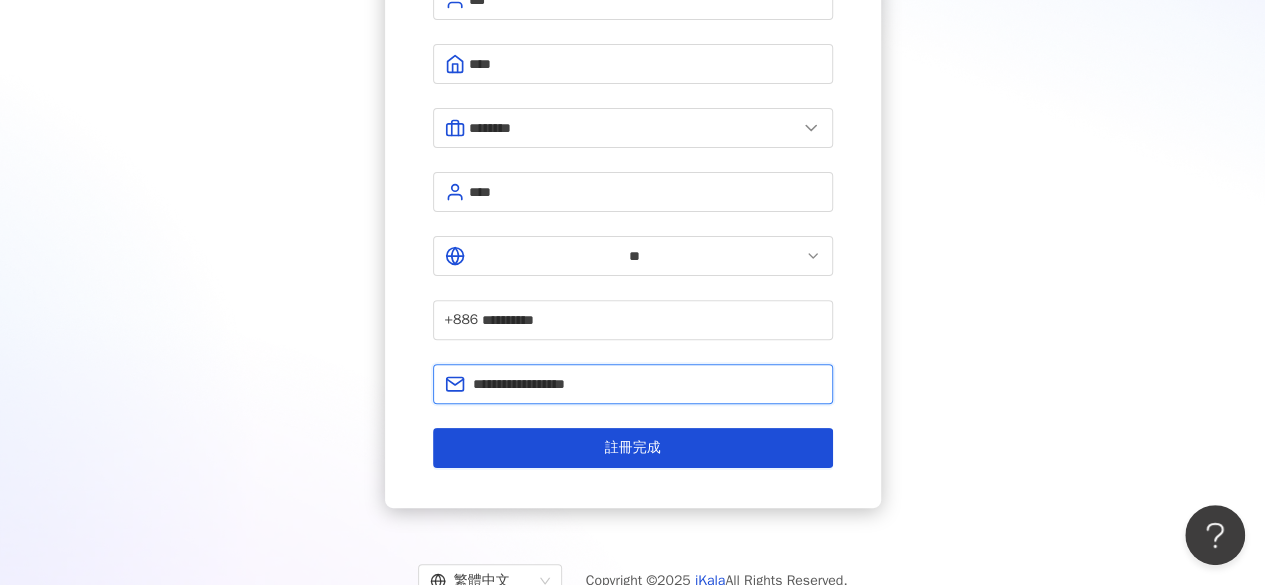 scroll, scrollTop: 230, scrollLeft: 0, axis: vertical 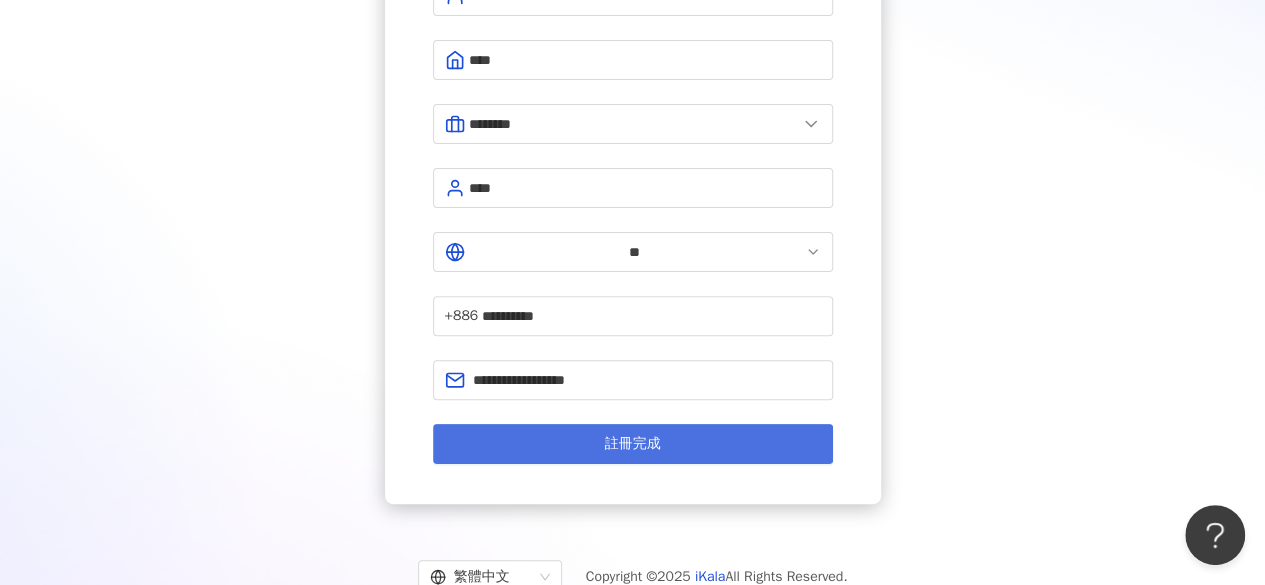 click on "註冊完成" at bounding box center (633, 444) 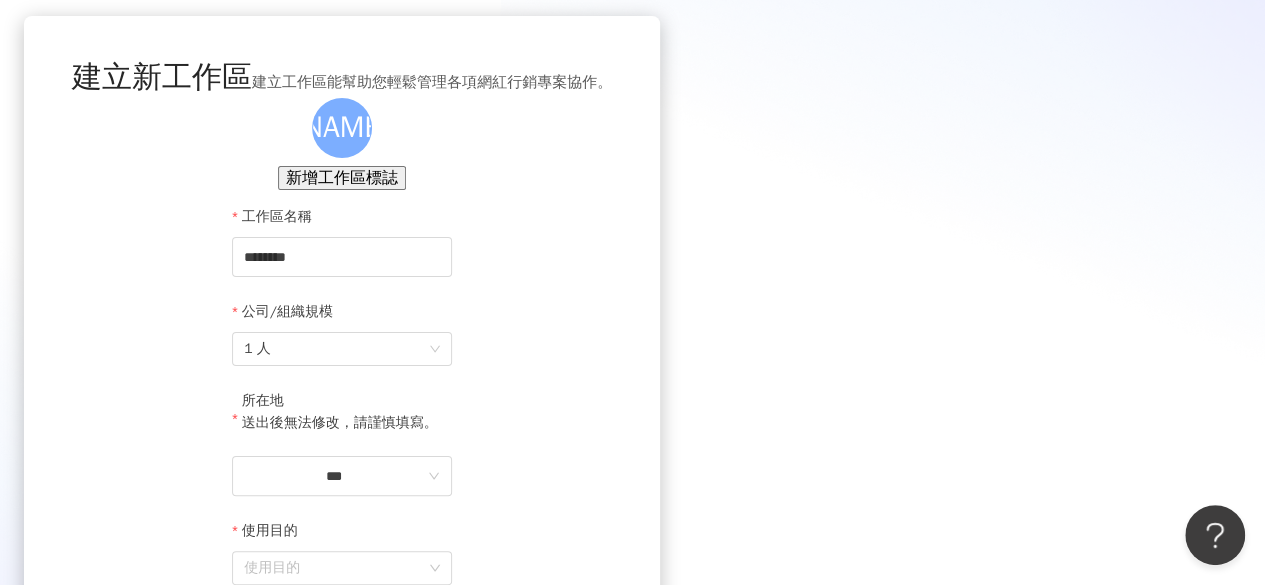 scroll, scrollTop: 100, scrollLeft: 0, axis: vertical 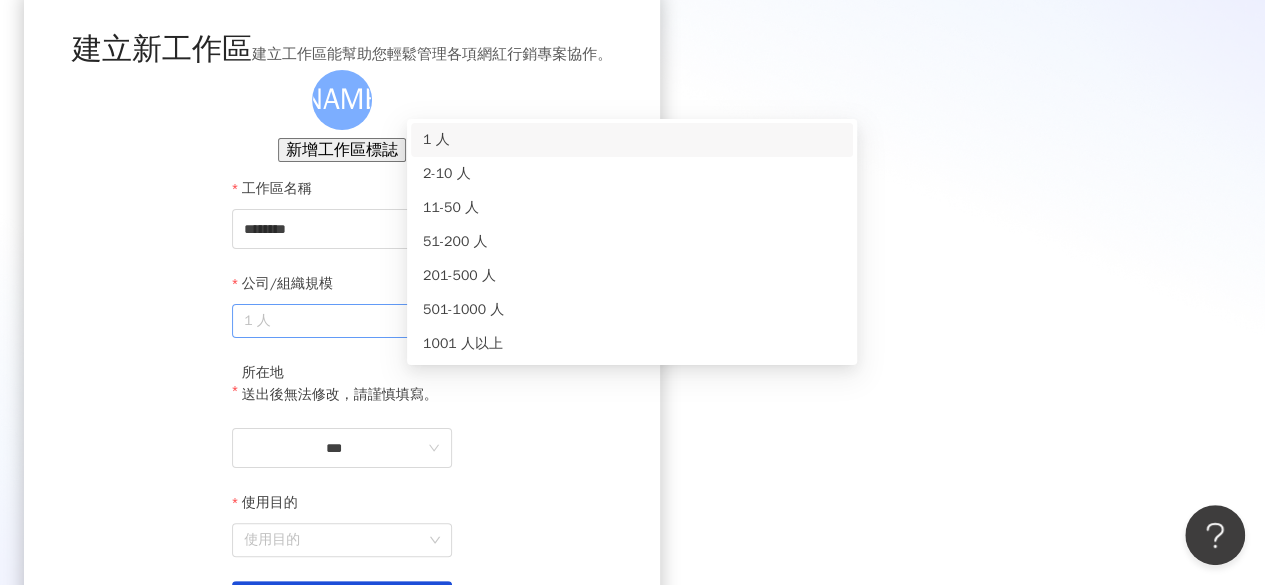 click on "1 人" at bounding box center [342, 321] 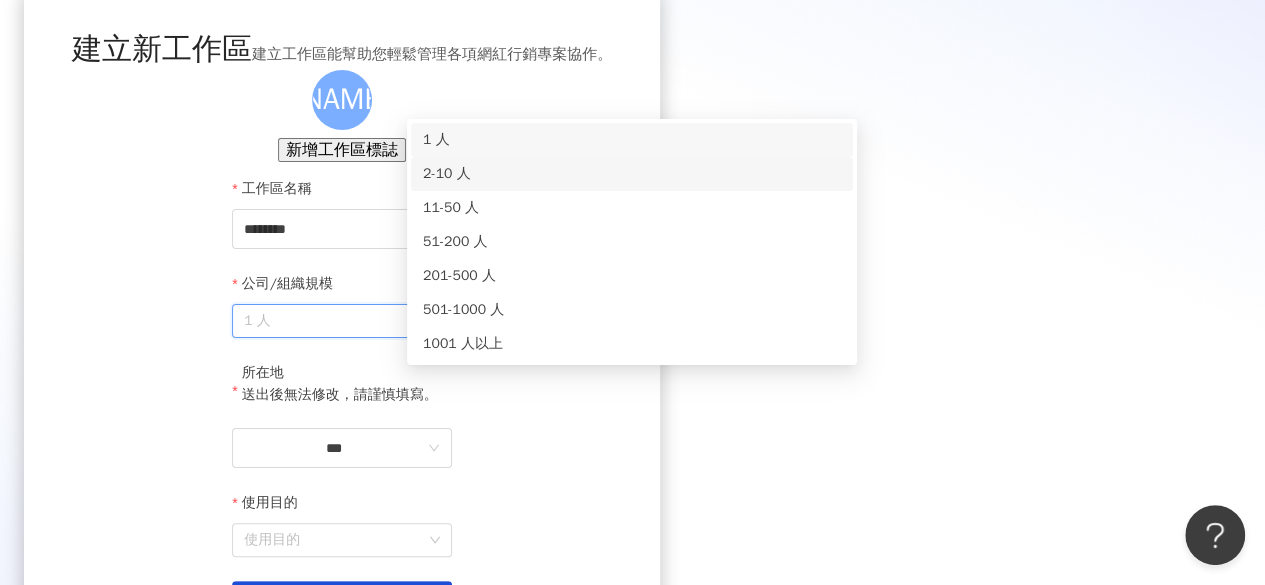 click on "2-10 人" at bounding box center (632, 174) 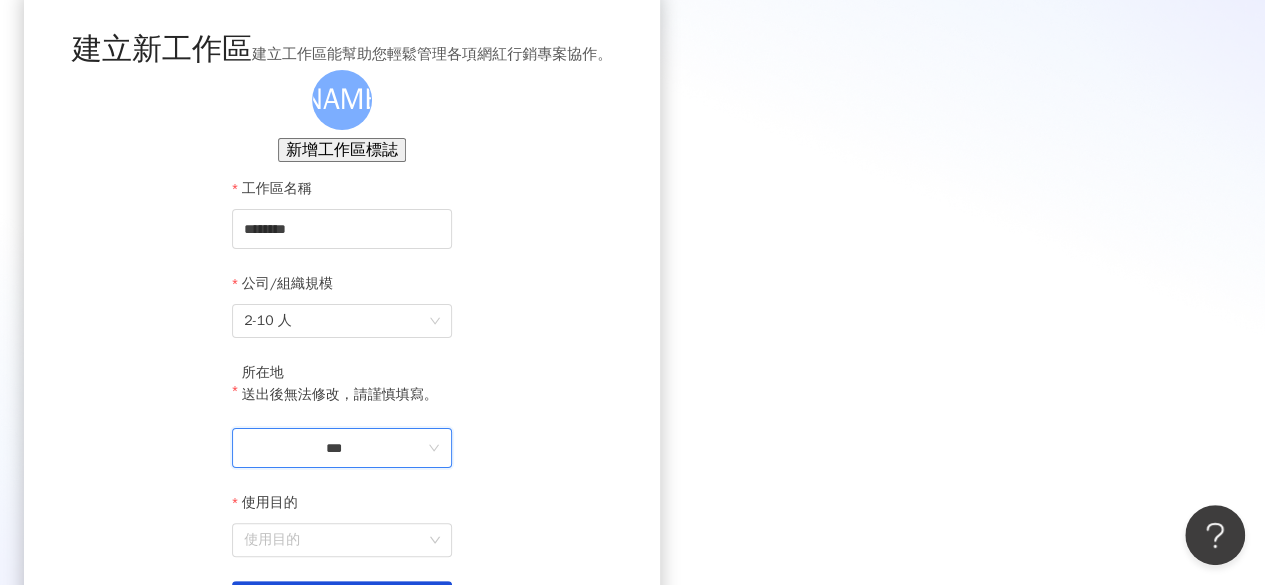 click on "***" at bounding box center (334, 448) 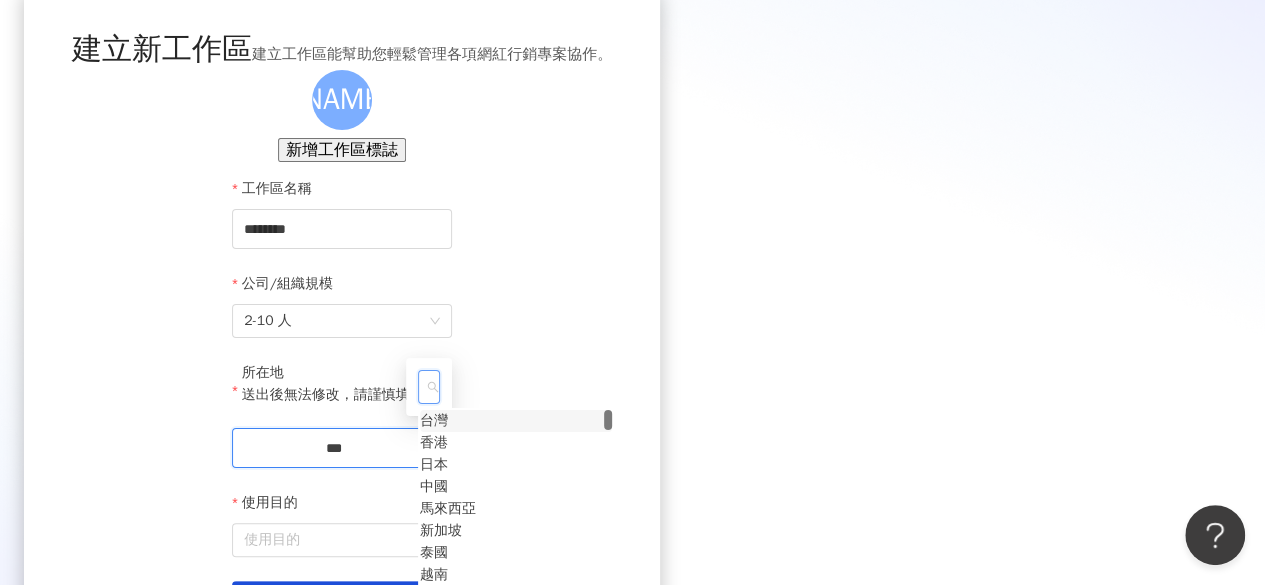 click on "台灣" at bounding box center (434, 421) 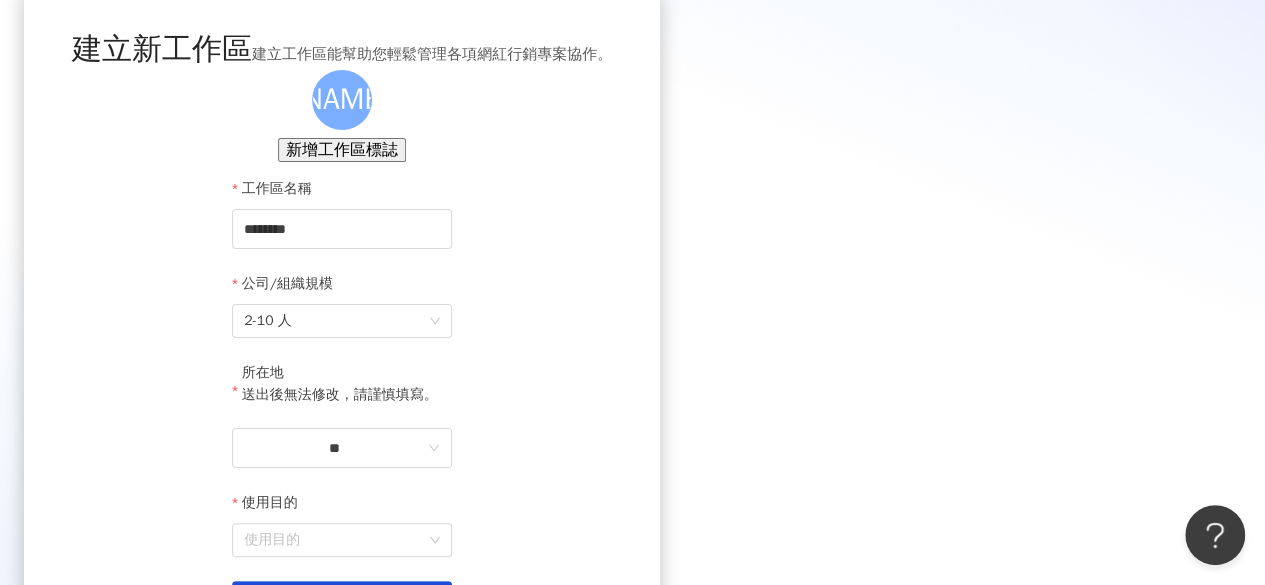 click on "建立新工作區 建立工作區能幫助您輕鬆管理各項網紅行銷專案協作。 李 新增工作區標誌 工作區名稱 ******** 公司/組織規模 2-10 人 所在地 送出後無法修改，請謹慎填寫。 ** 使用目的 使用目的 建立為測試工作區 完成建立" at bounding box center [342, 324] 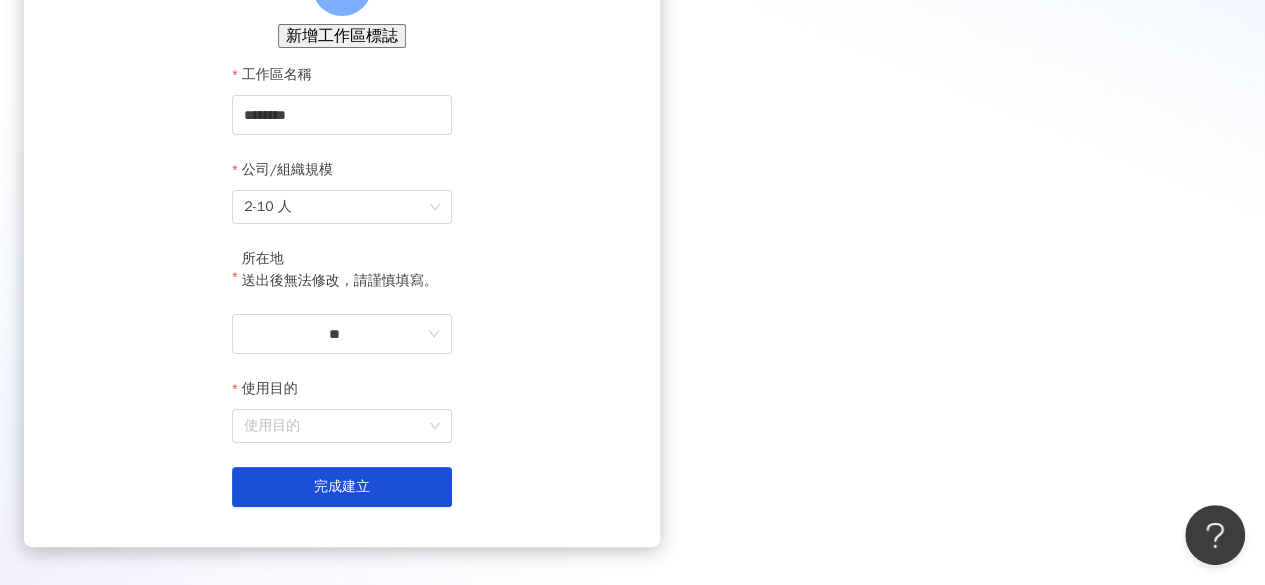 scroll, scrollTop: 300, scrollLeft: 0, axis: vertical 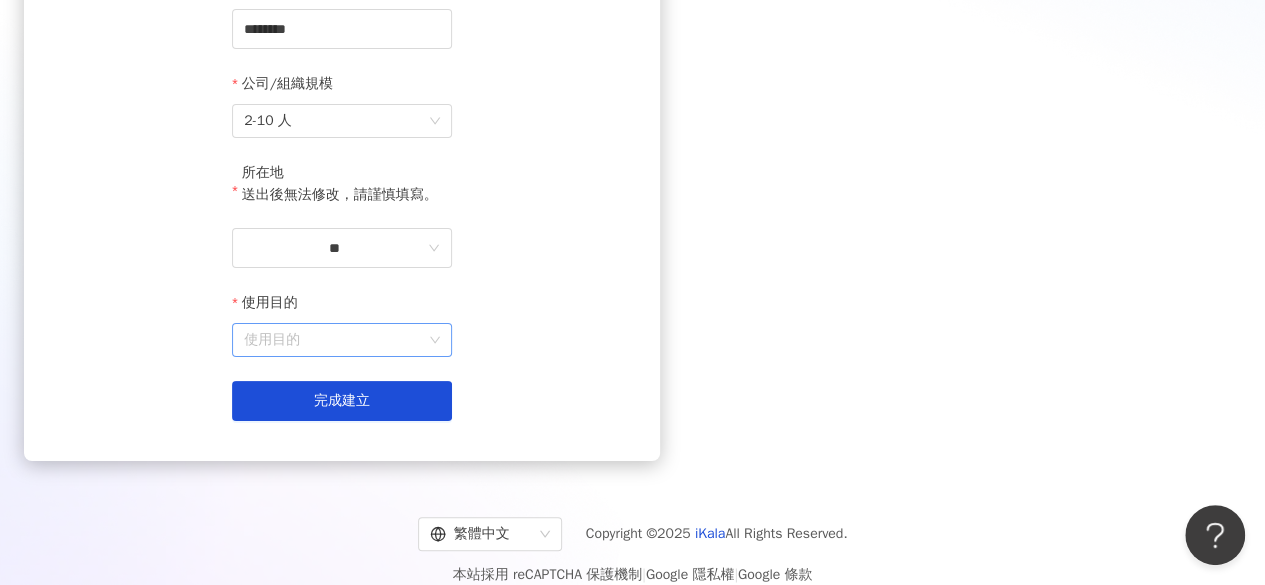 click on "使用目的" at bounding box center (342, 340) 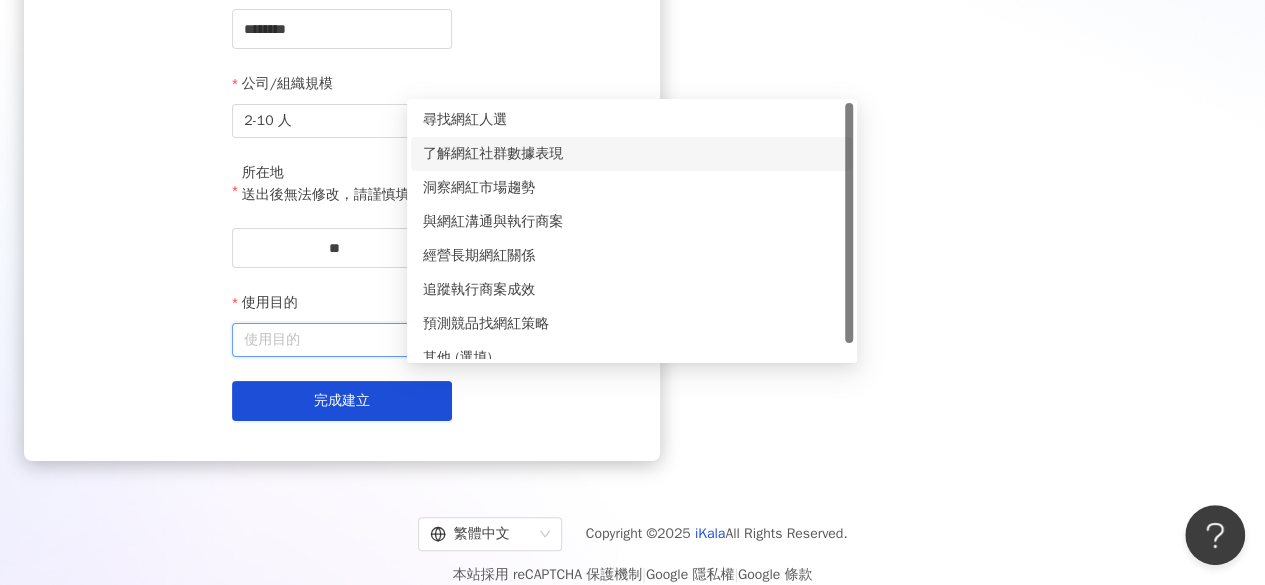 click on "了解網紅社群數據表現" at bounding box center [632, 154] 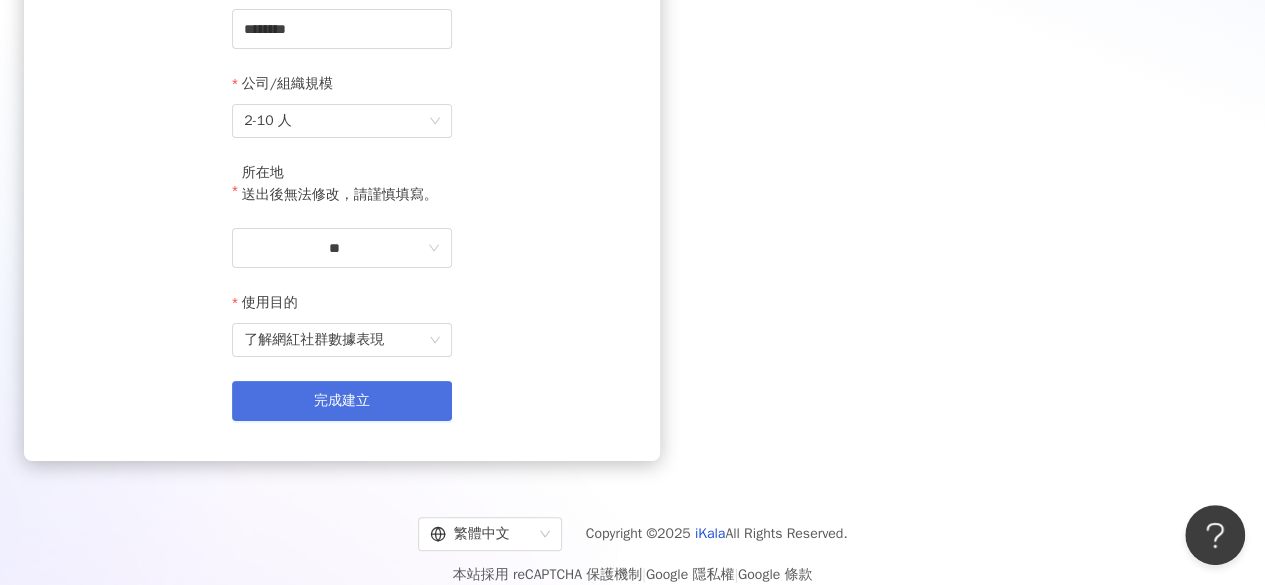 click on "完成建立" at bounding box center (342, 401) 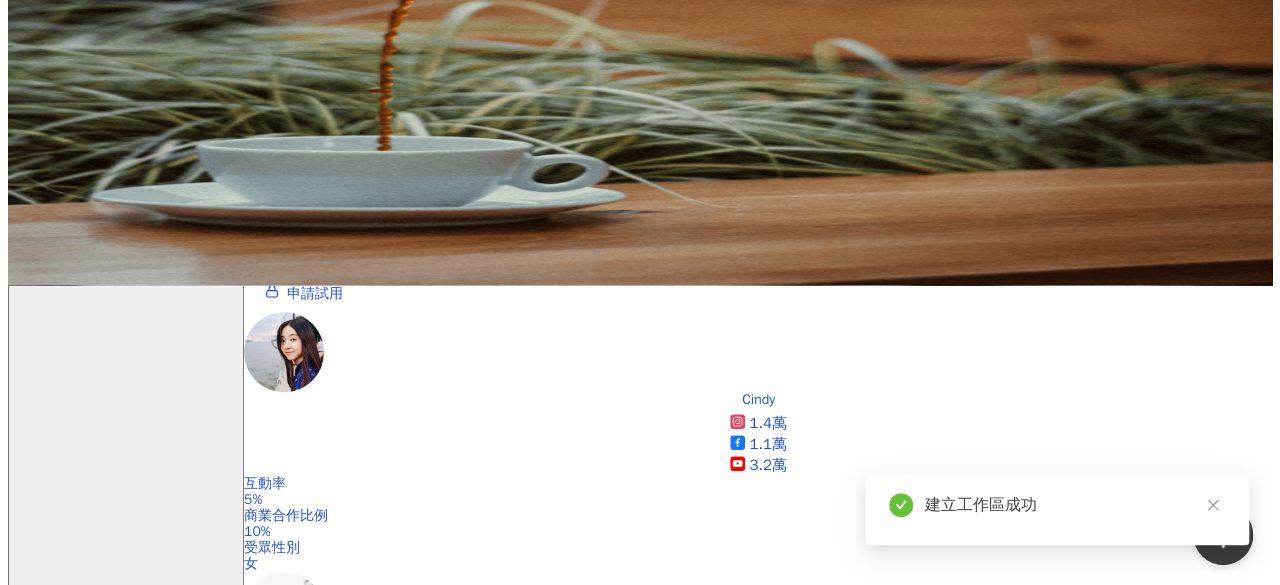 scroll, scrollTop: 0, scrollLeft: 0, axis: both 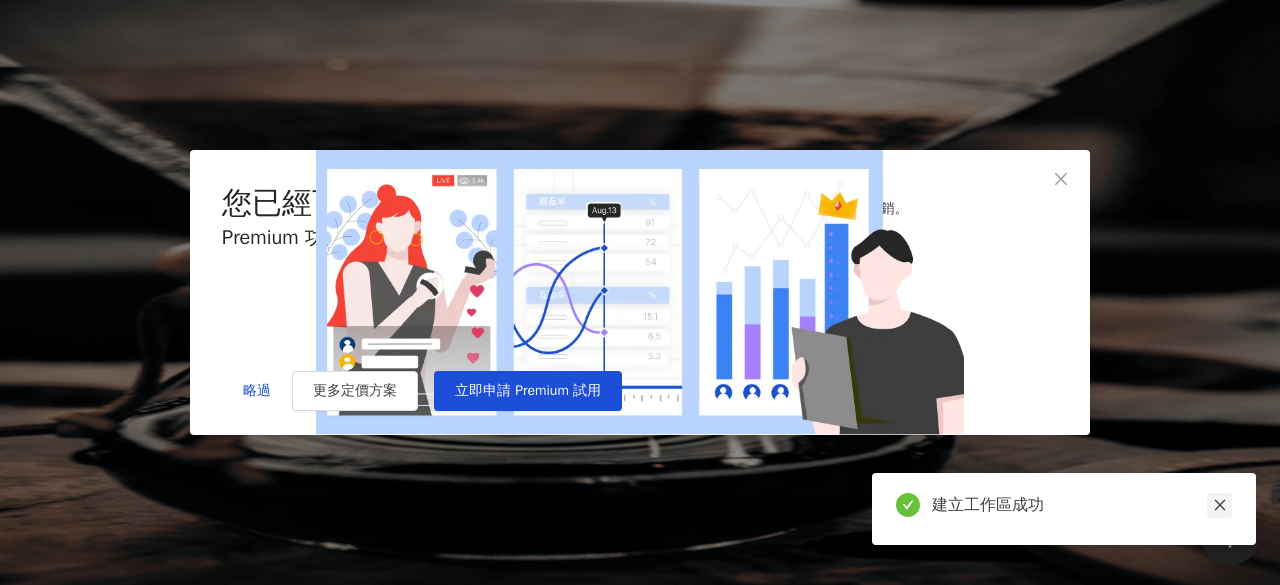 click 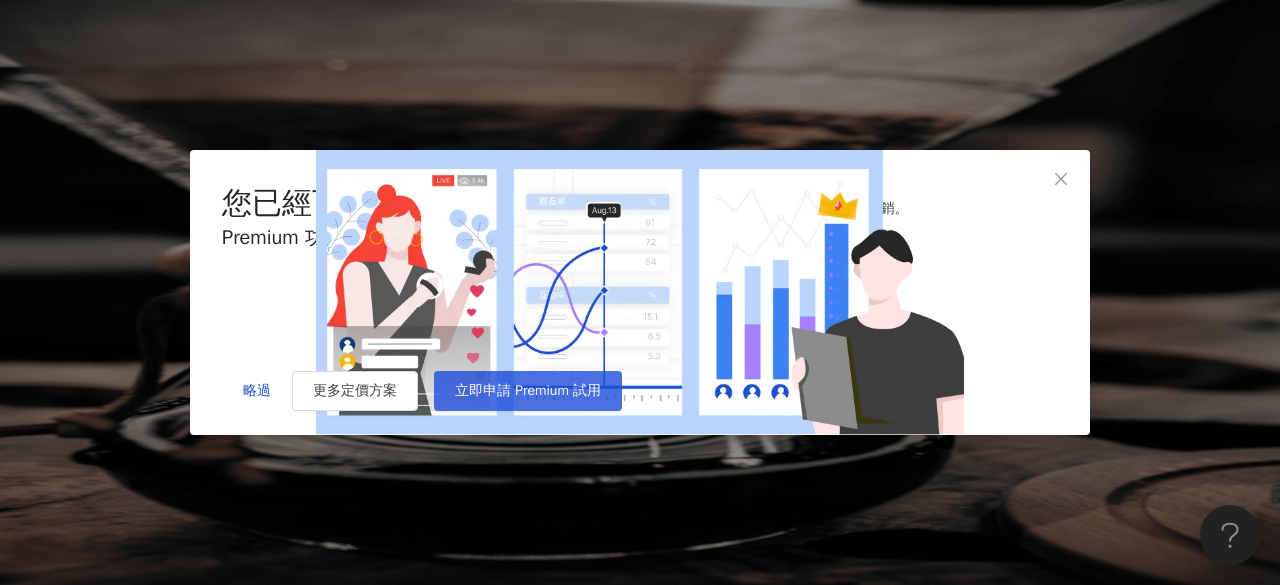 click on "立即申請 Premium 試用" at bounding box center (528, 391) 